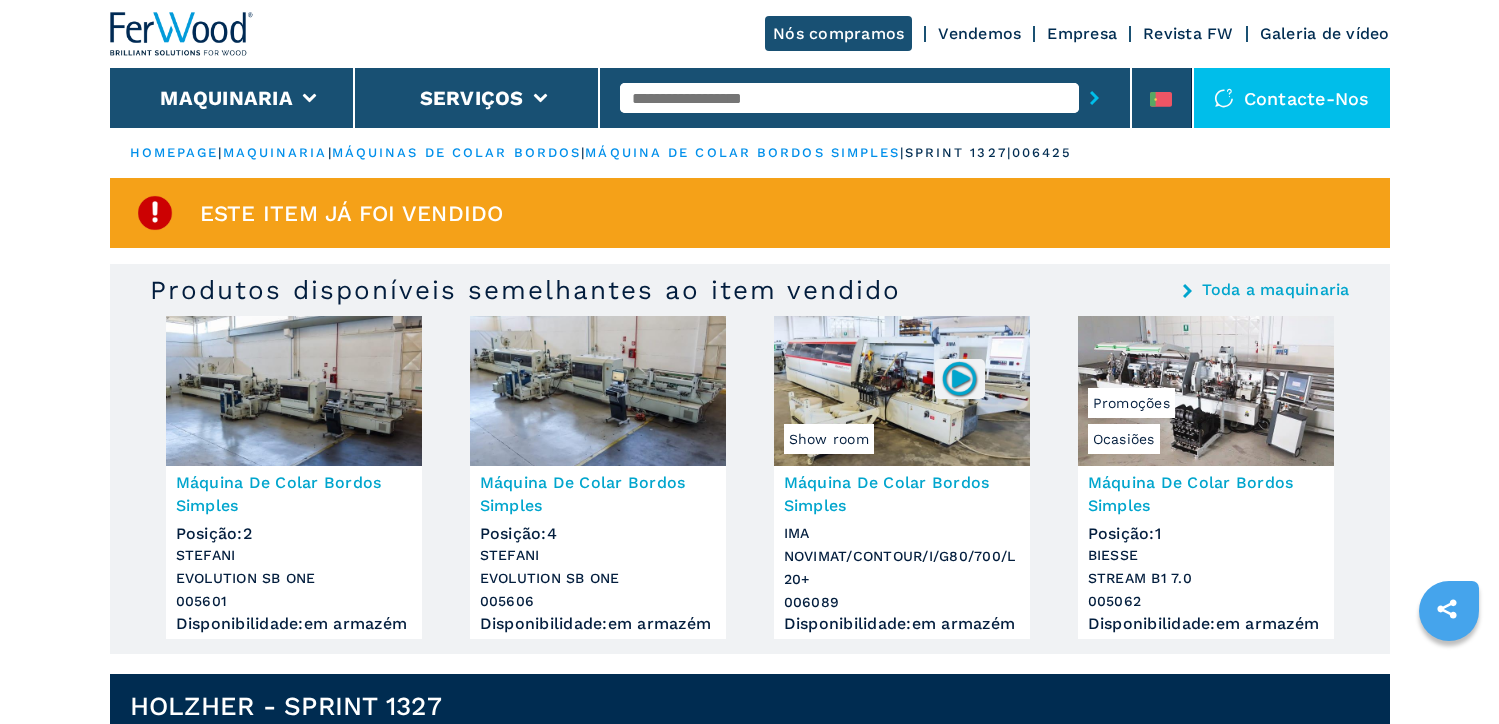 scroll, scrollTop: 0, scrollLeft: 0, axis: both 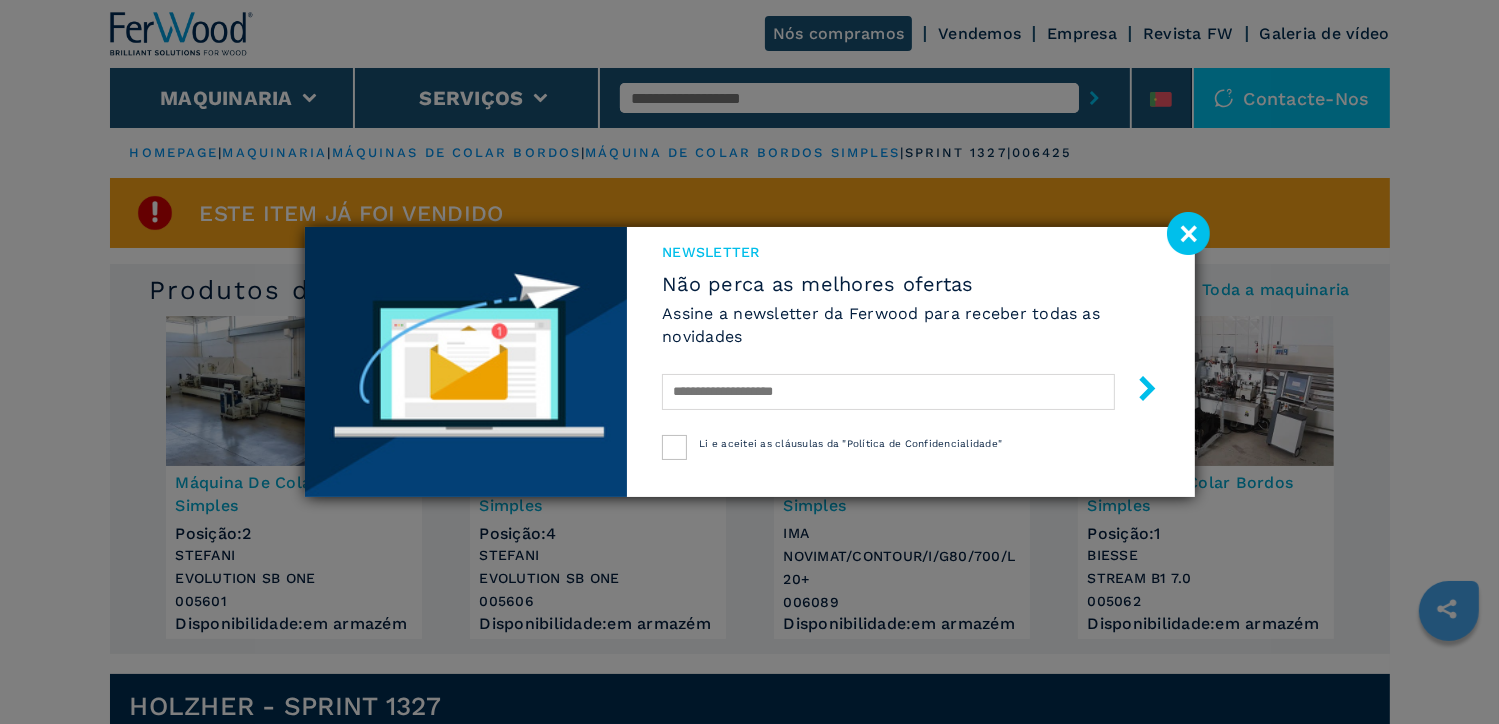 click 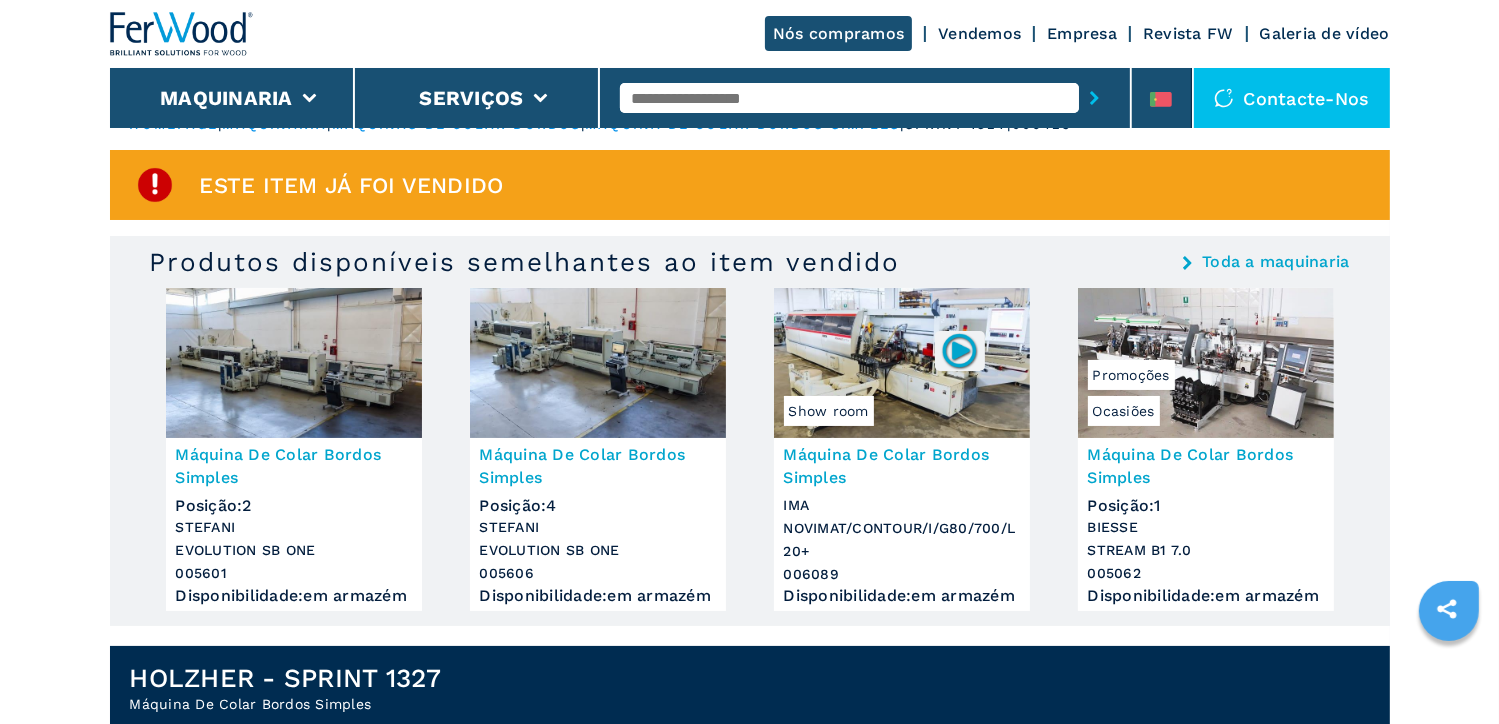 scroll, scrollTop: 0, scrollLeft: 0, axis: both 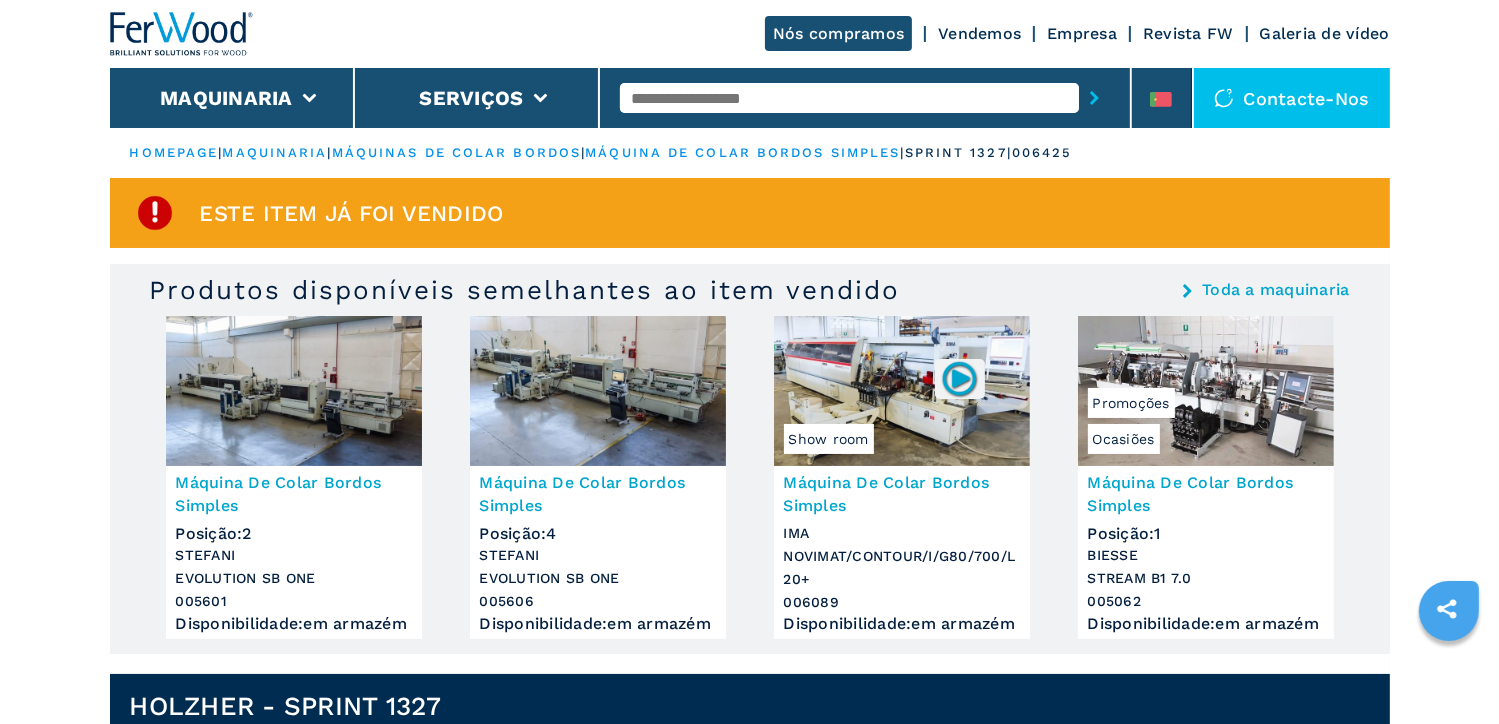 click at bounding box center (902, 391) 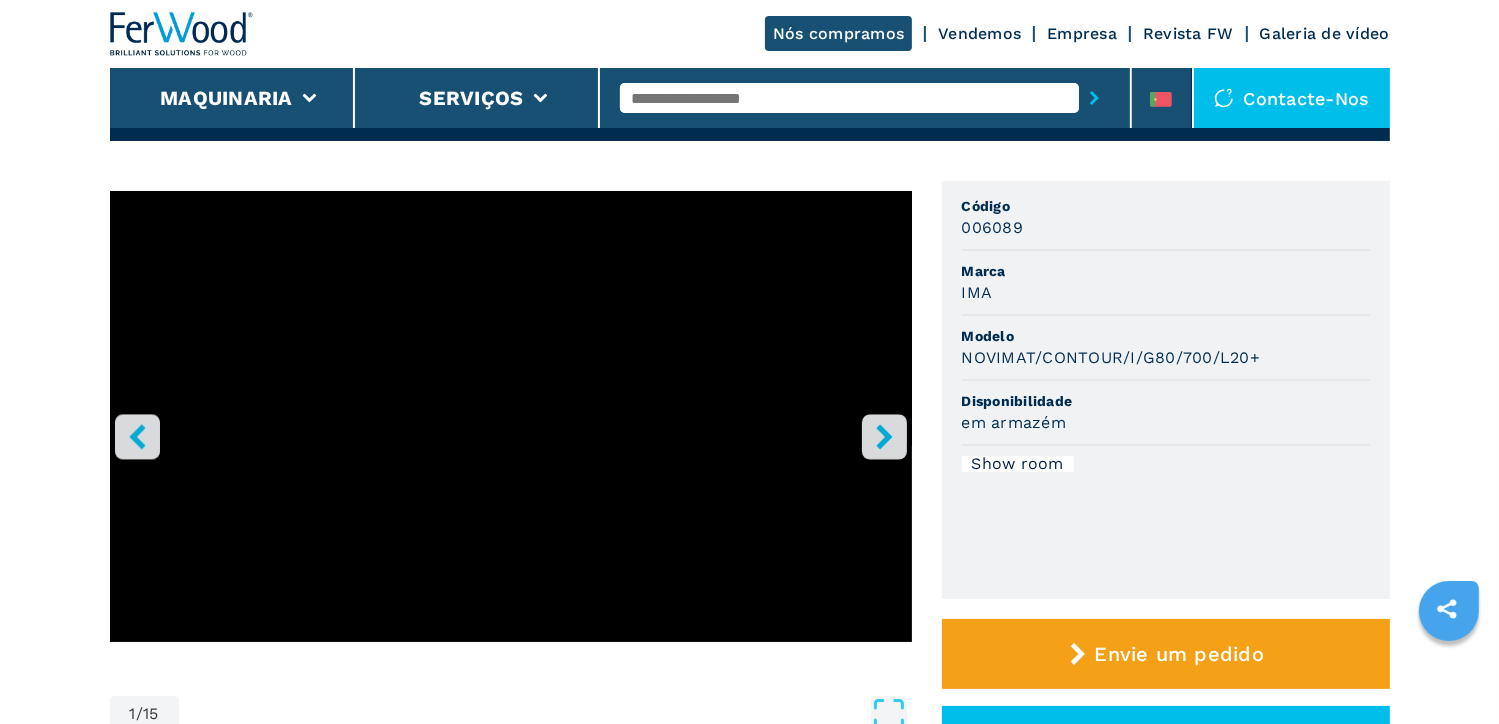 scroll, scrollTop: 200, scrollLeft: 0, axis: vertical 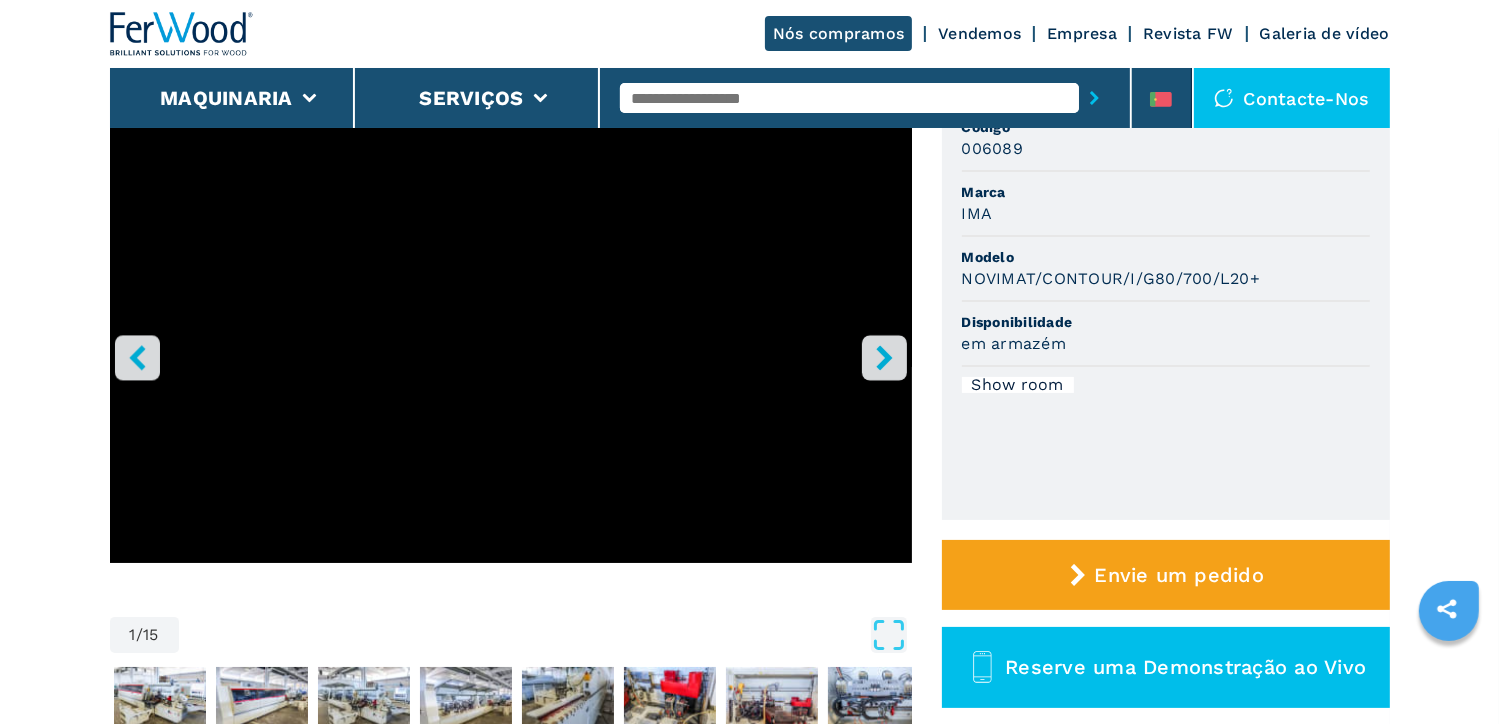 click 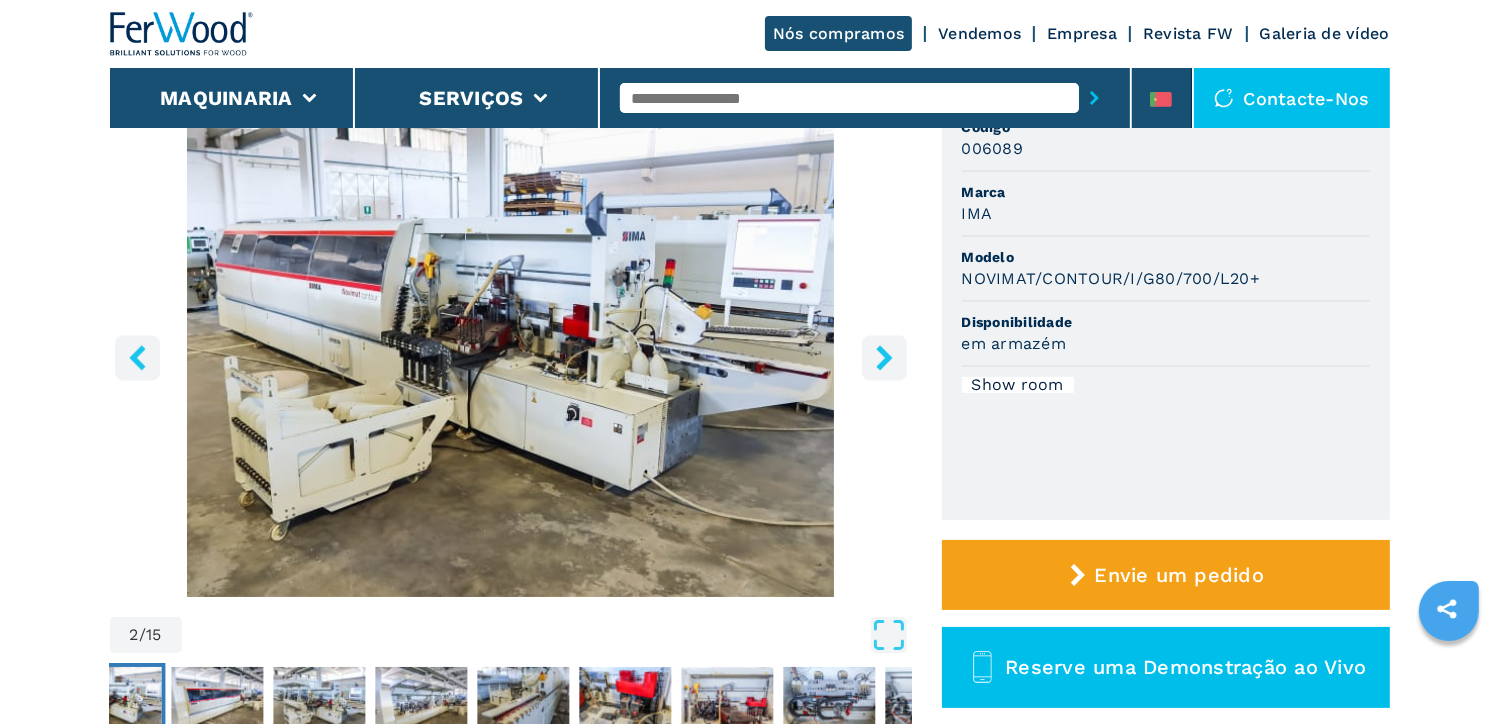 click 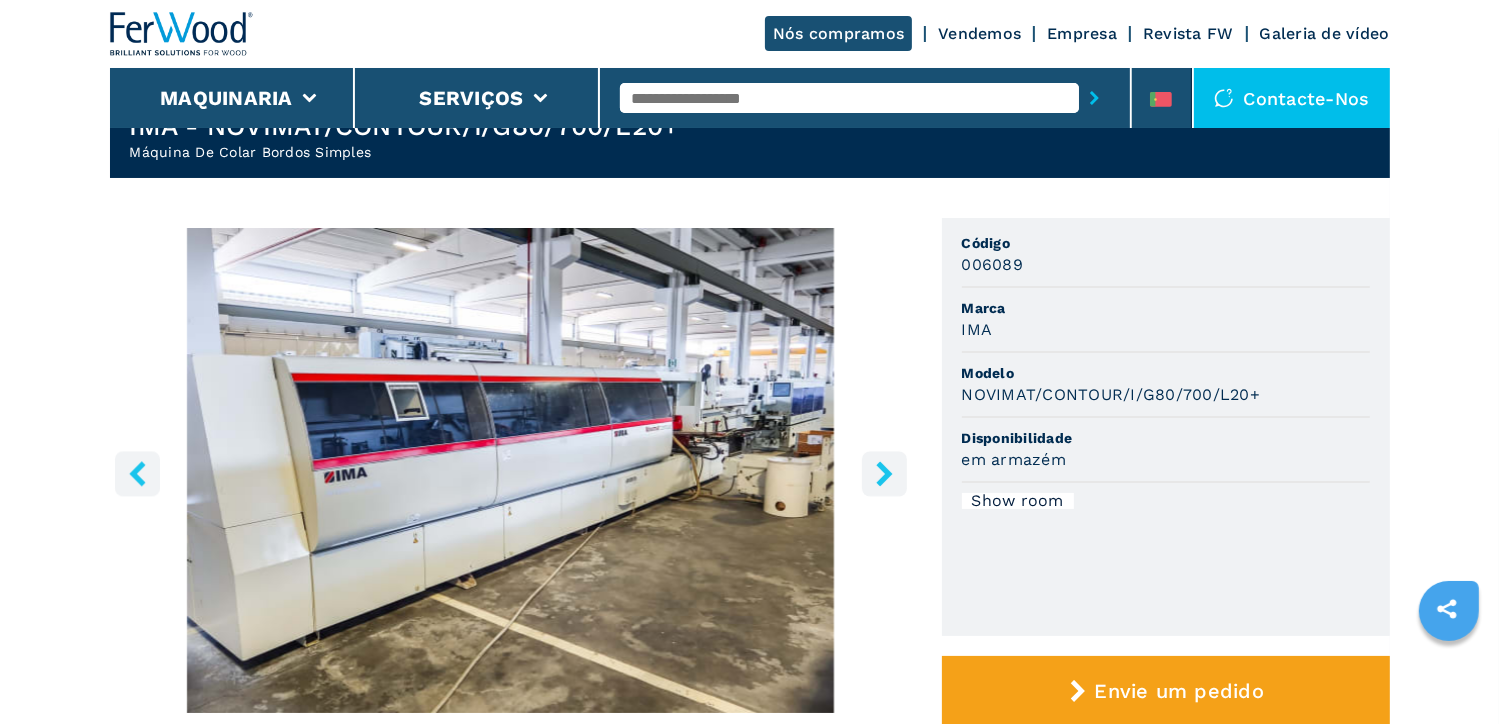 scroll, scrollTop: 0, scrollLeft: 0, axis: both 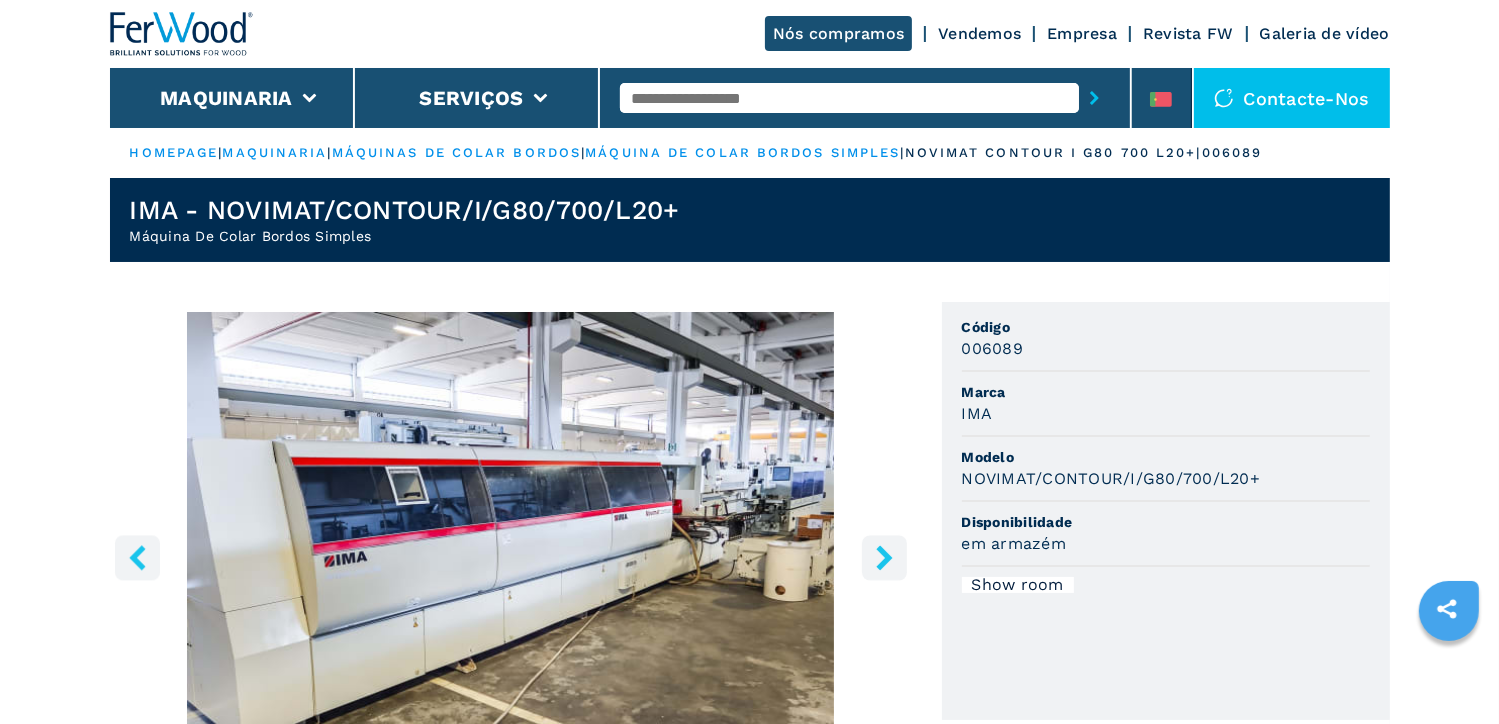 click on "máquinas de colar bordos" at bounding box center (456, 152) 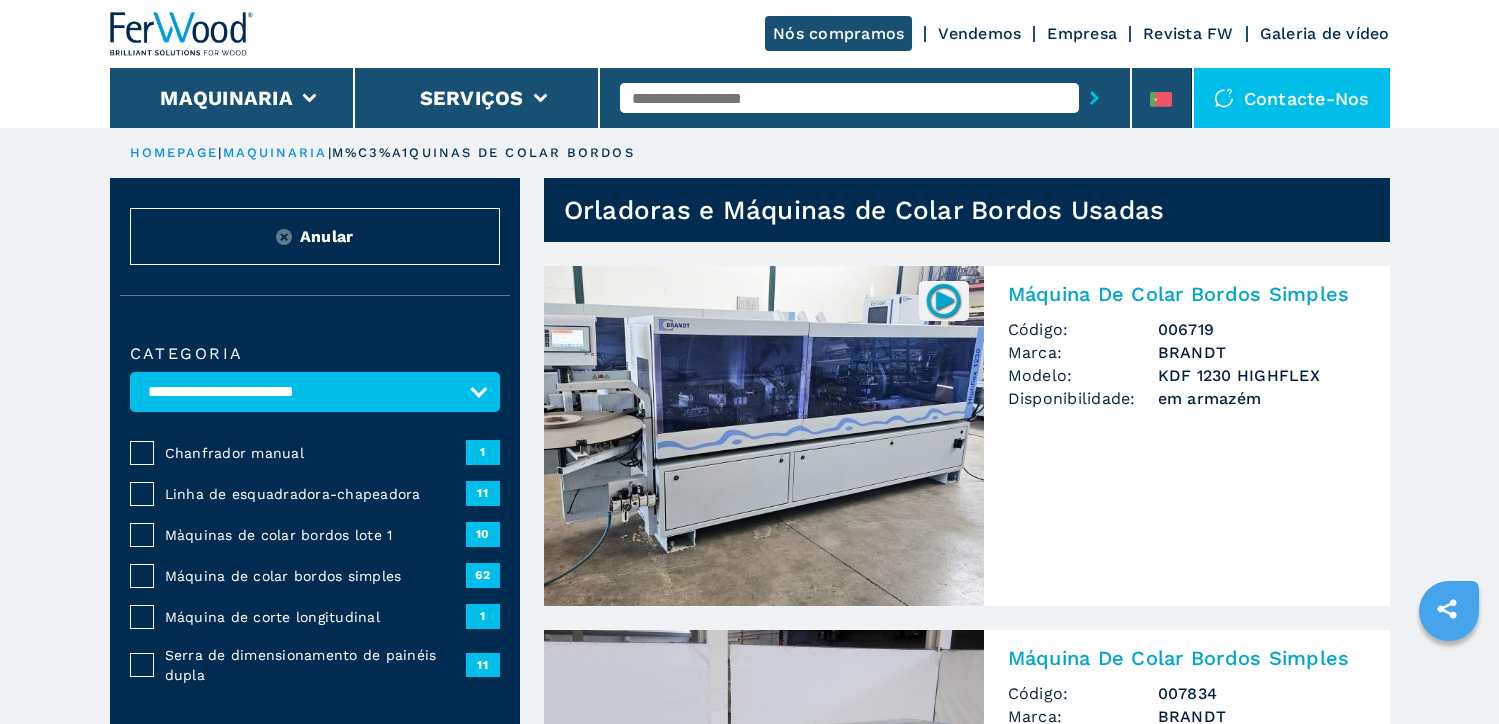 scroll, scrollTop: 0, scrollLeft: 0, axis: both 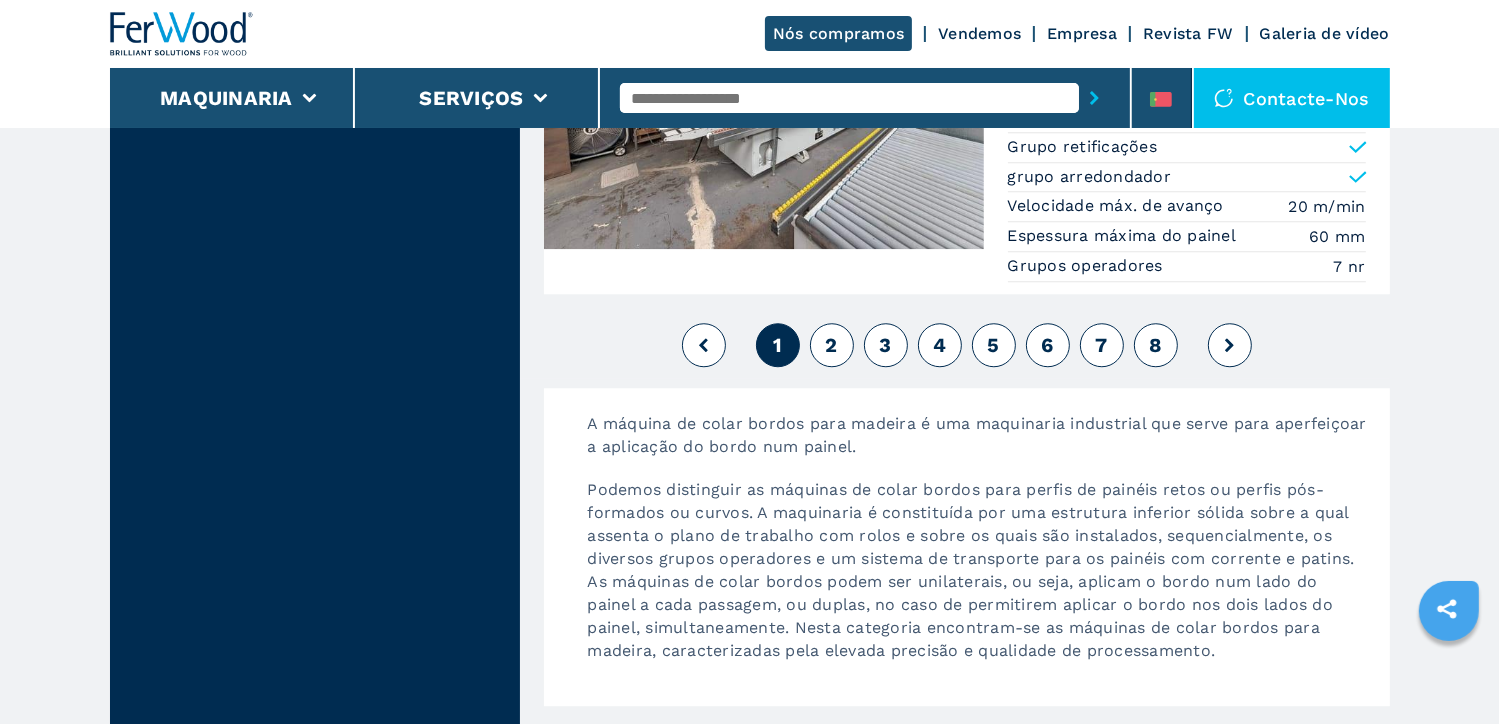 click on "2" at bounding box center (831, 345) 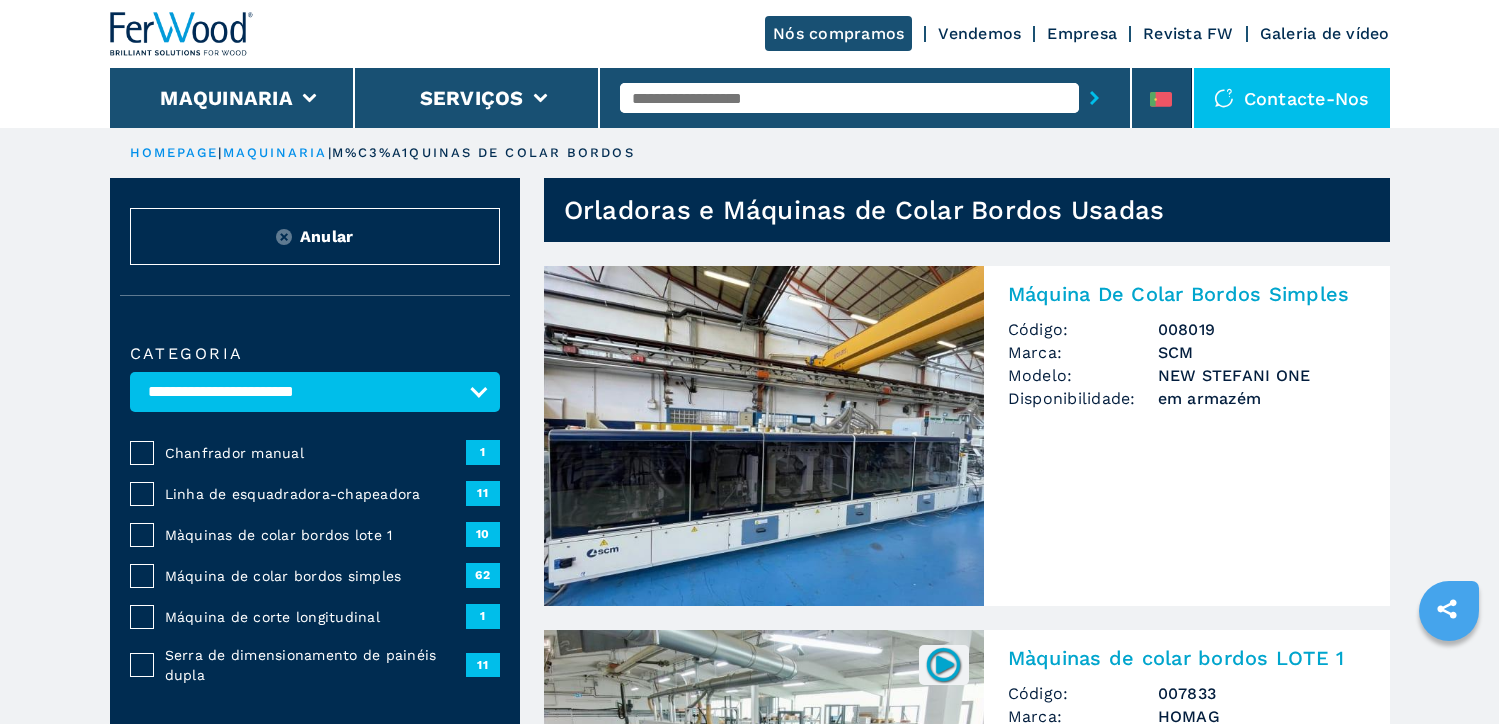 scroll, scrollTop: 0, scrollLeft: 0, axis: both 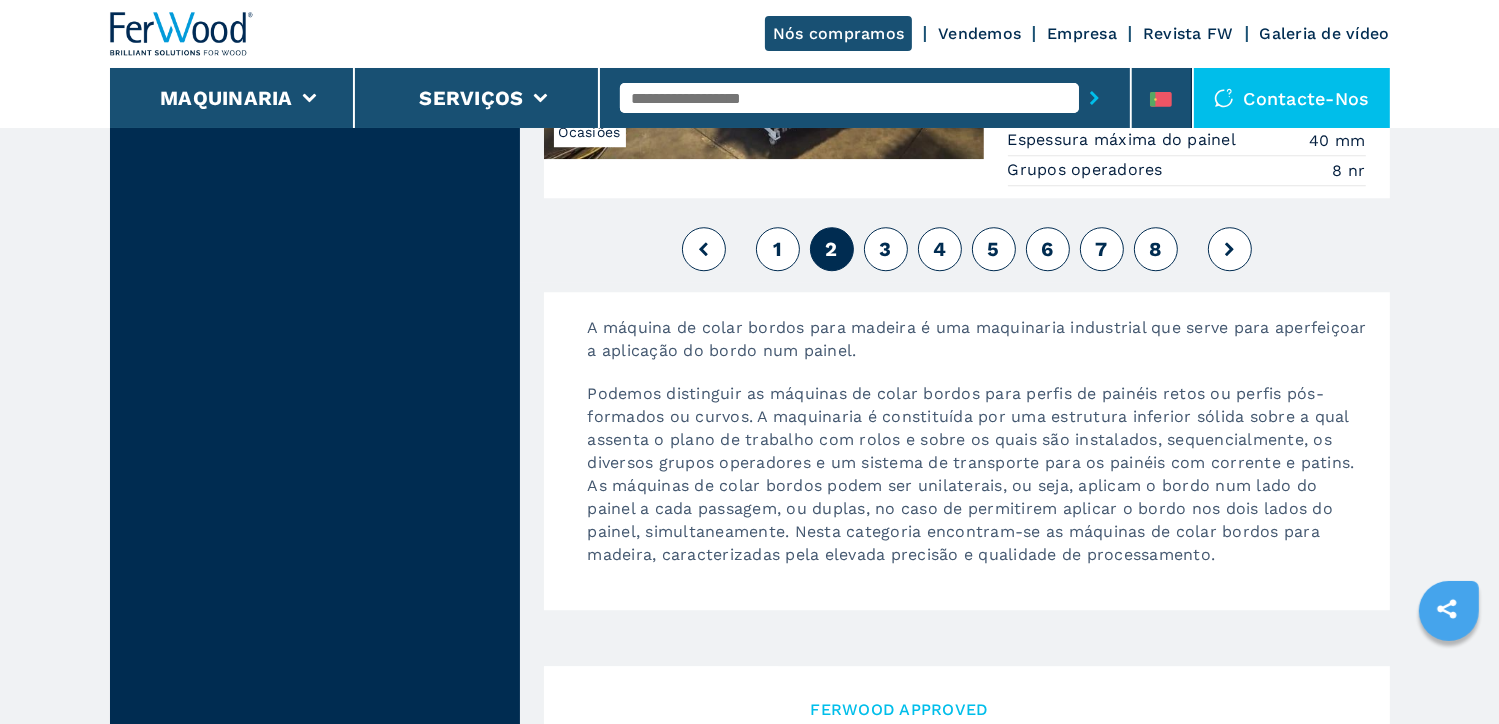 click on "3" at bounding box center (885, 249) 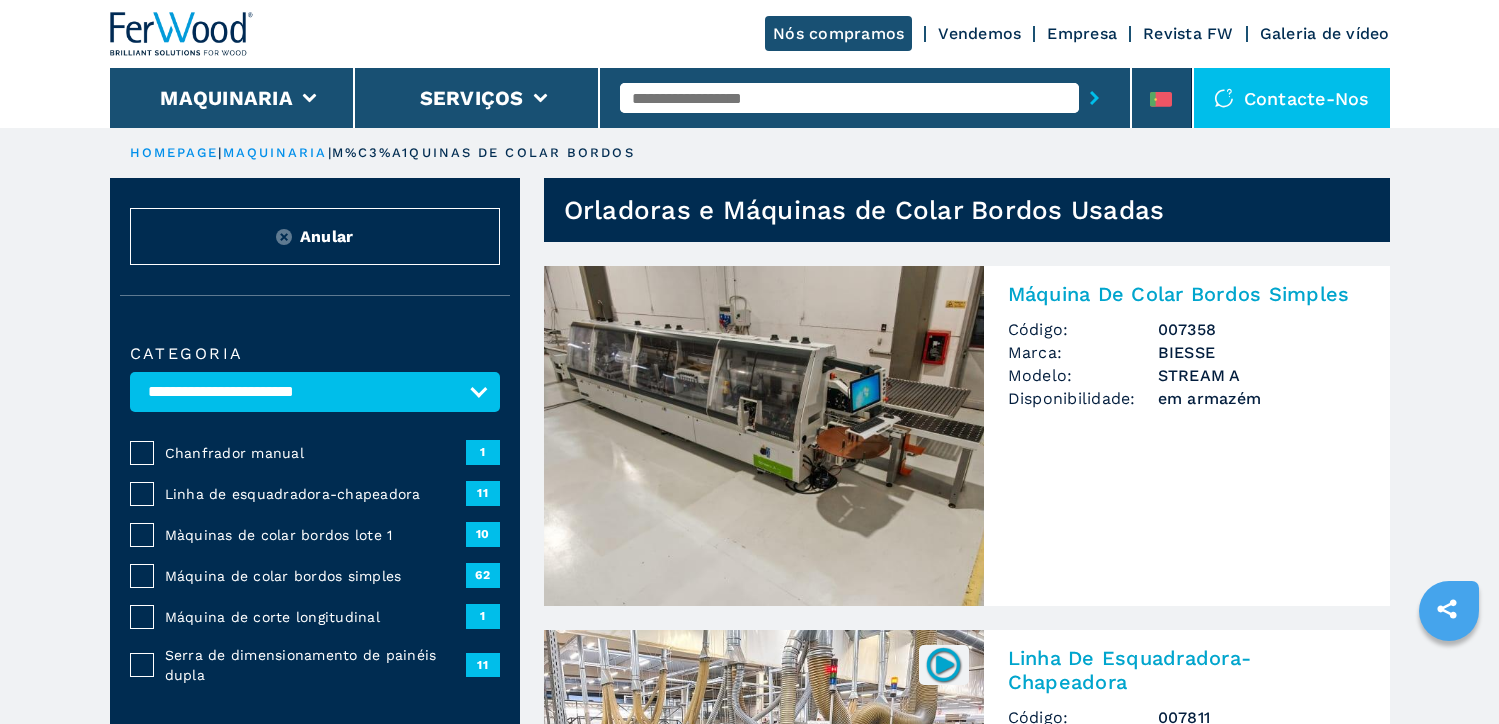 scroll, scrollTop: 0, scrollLeft: 0, axis: both 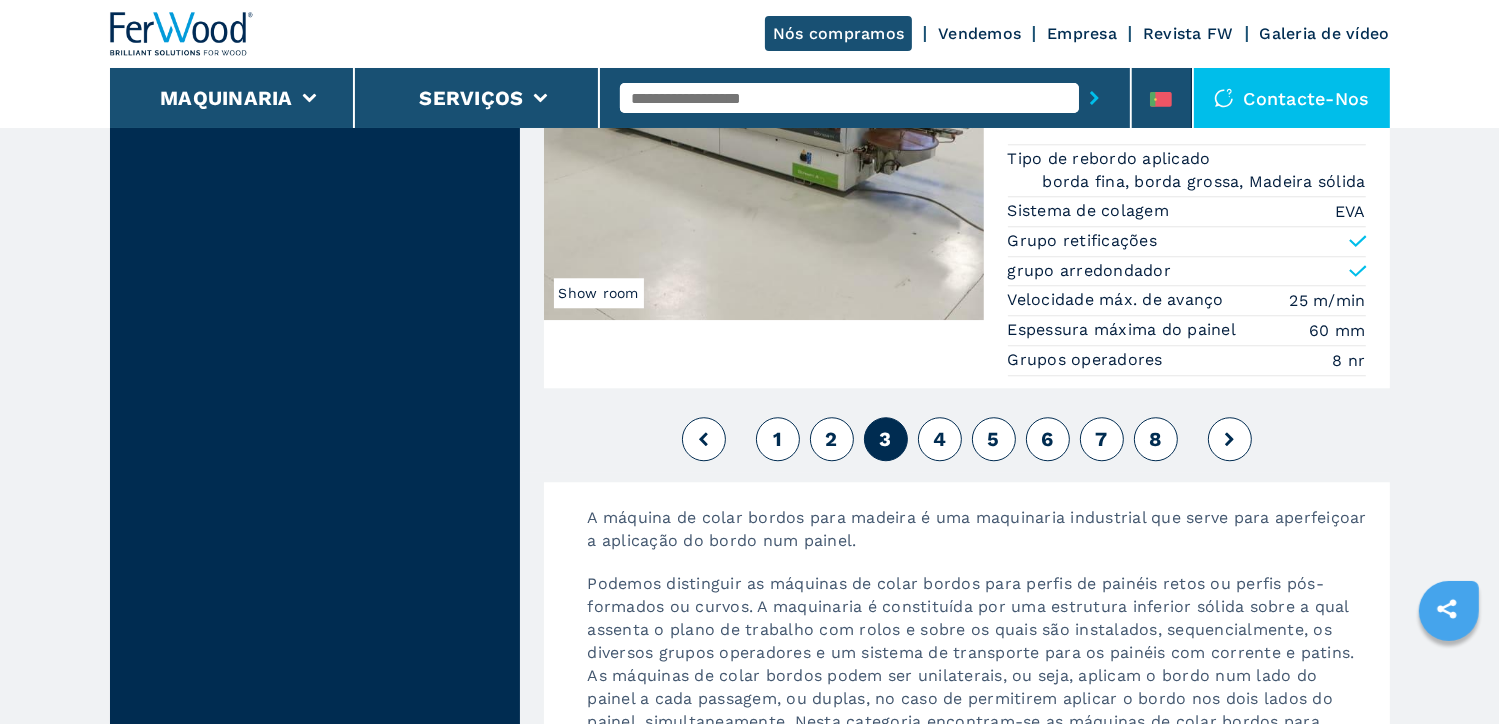 click on "4" at bounding box center [939, 439] 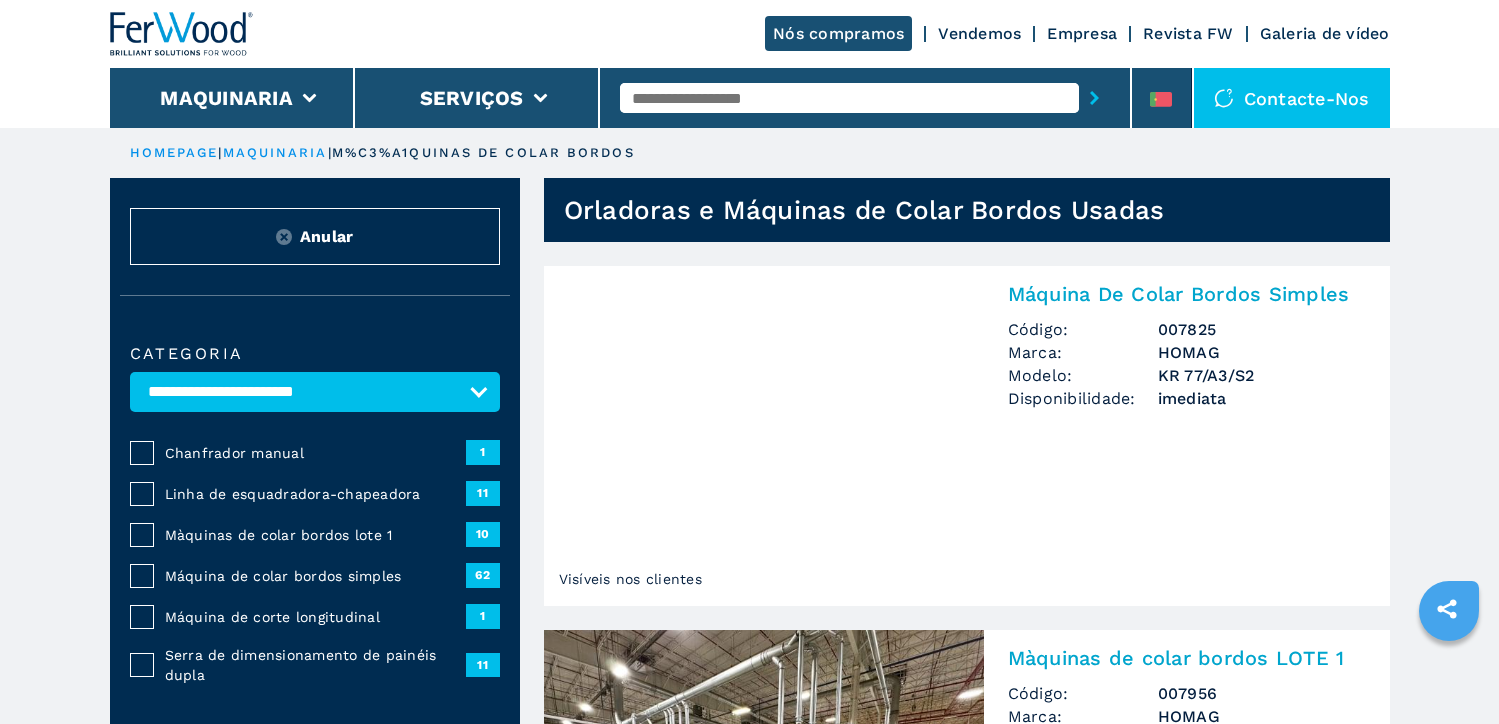 scroll, scrollTop: 0, scrollLeft: 0, axis: both 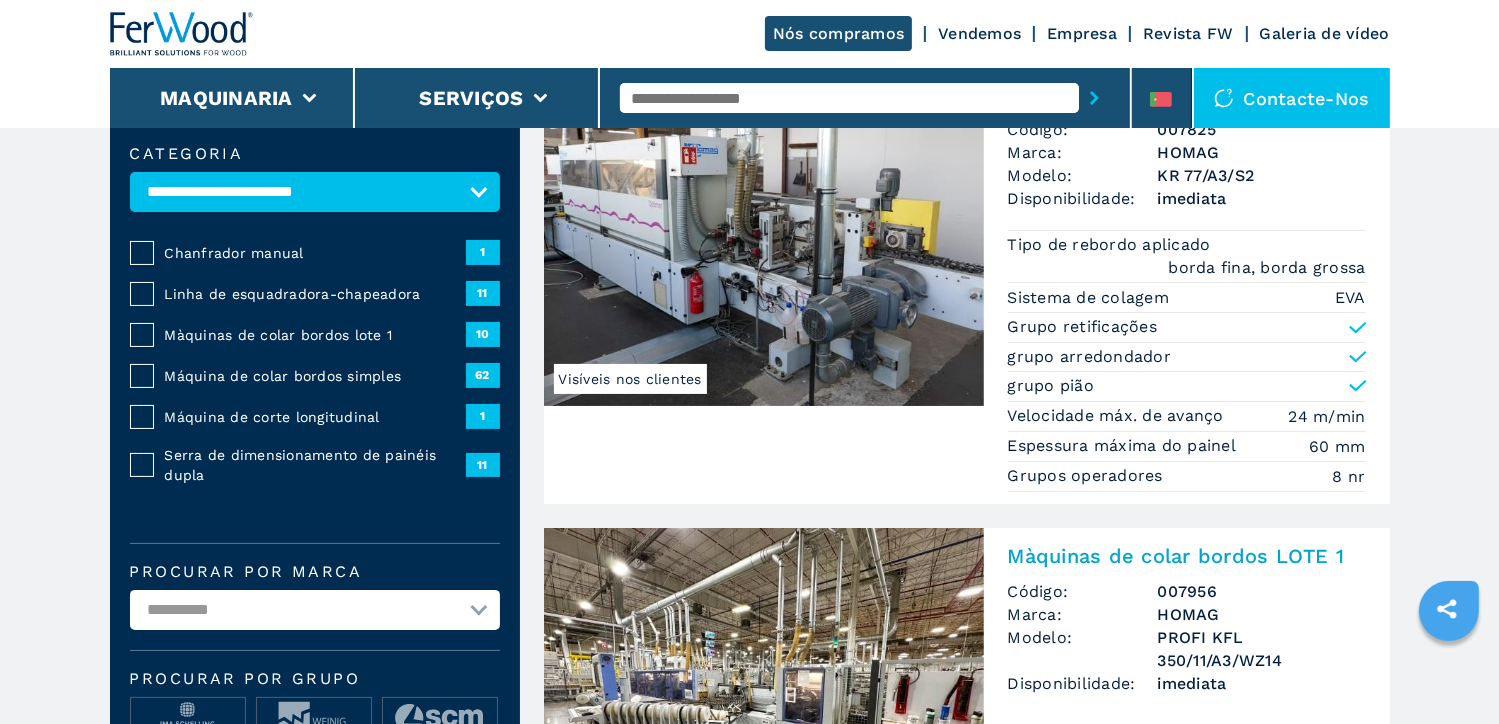 click on "**********" at bounding box center [315, 610] 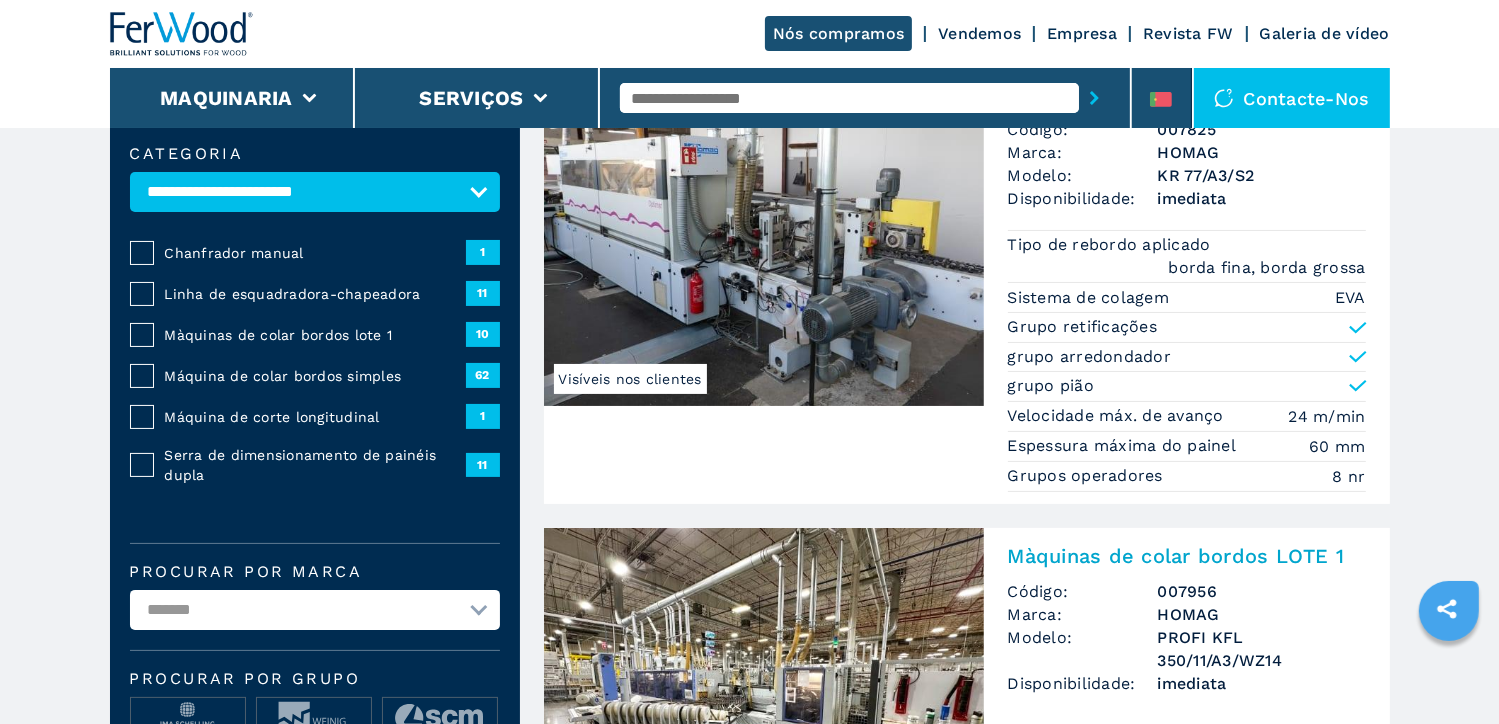click on "**********" at bounding box center (315, 610) 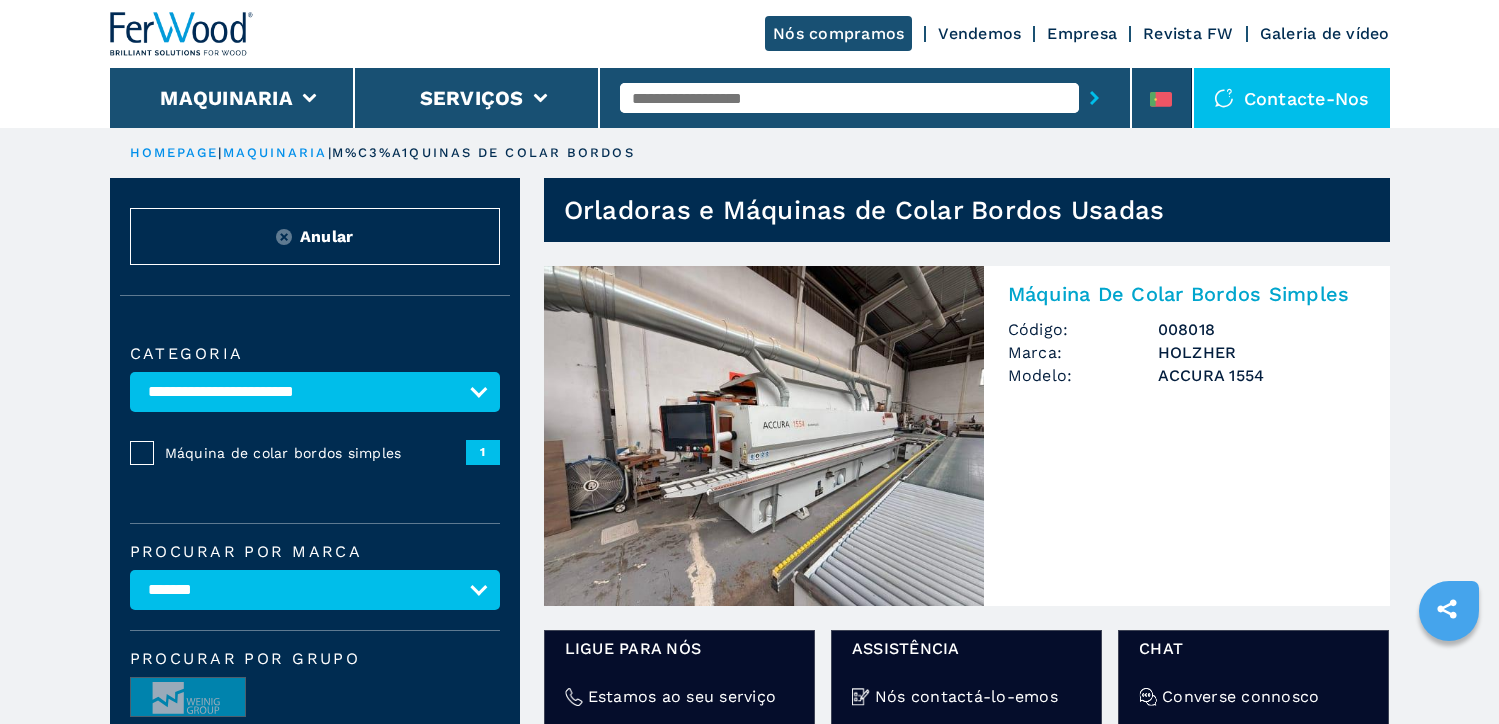 scroll, scrollTop: 0, scrollLeft: 0, axis: both 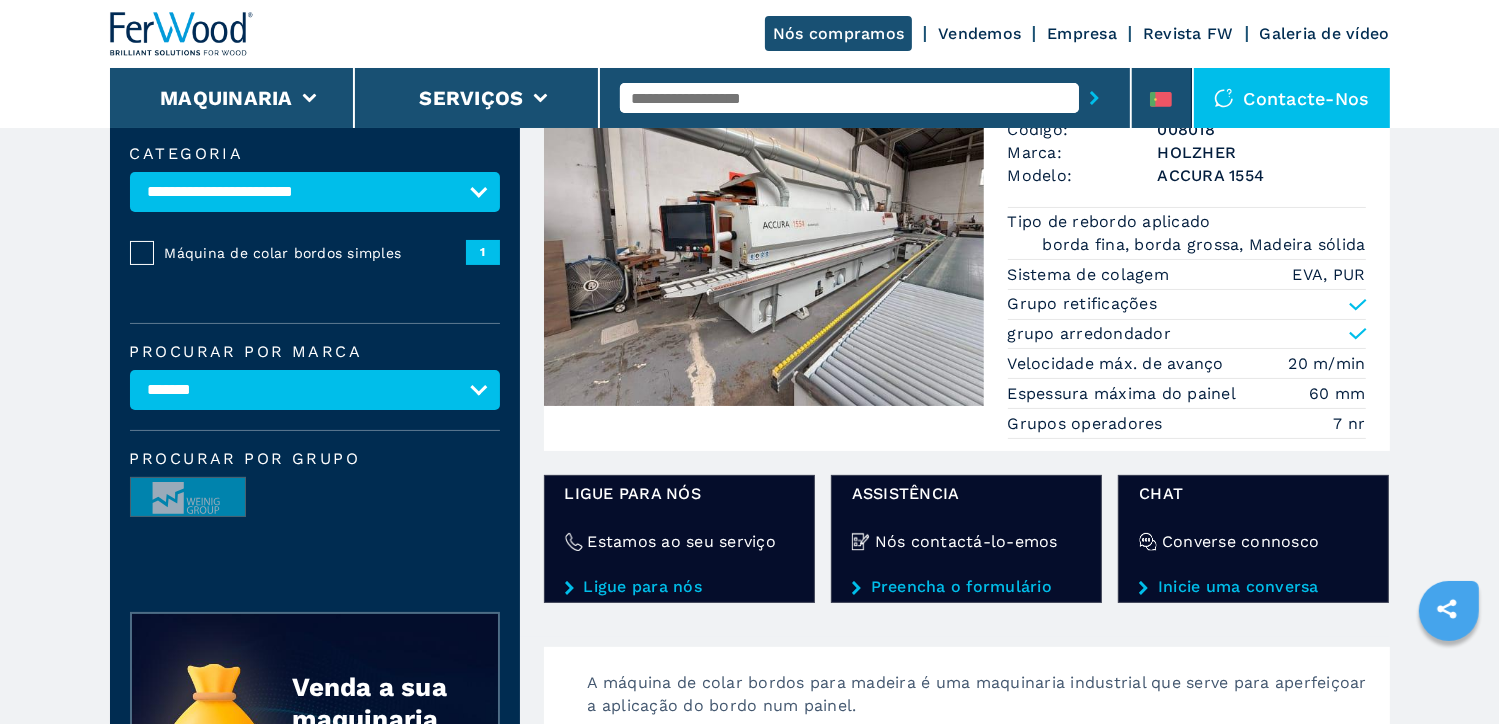 click on "**********" at bounding box center (315, 390) 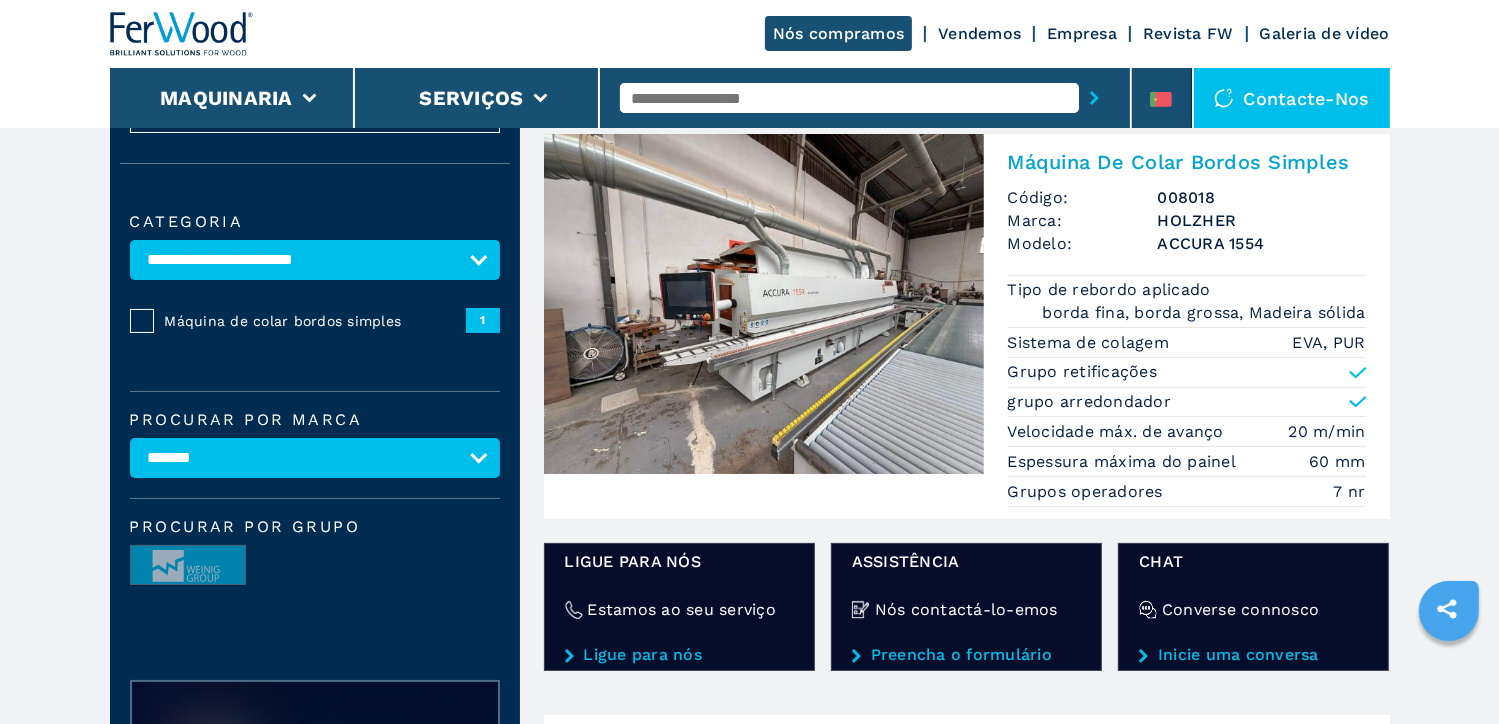scroll, scrollTop: 100, scrollLeft: 0, axis: vertical 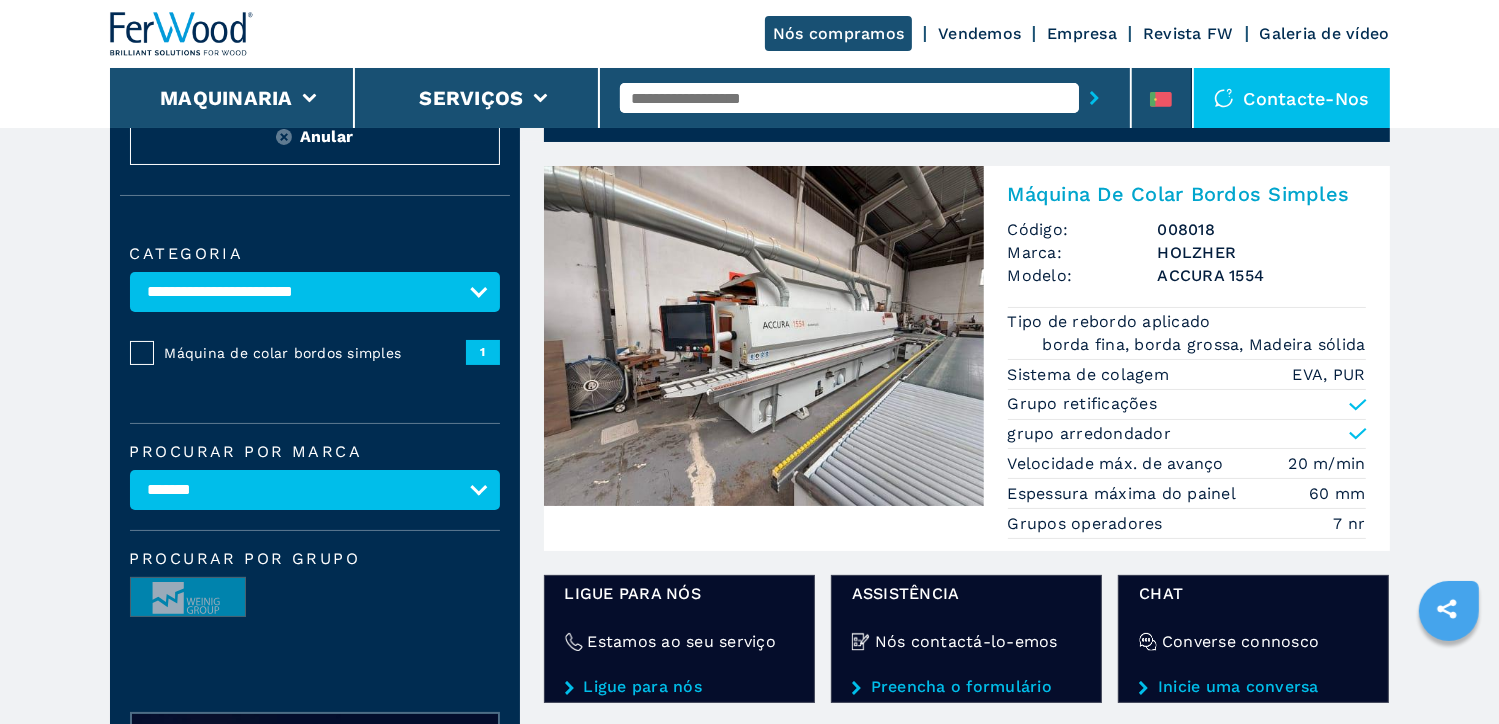 click on "**********" at bounding box center [315, 490] 